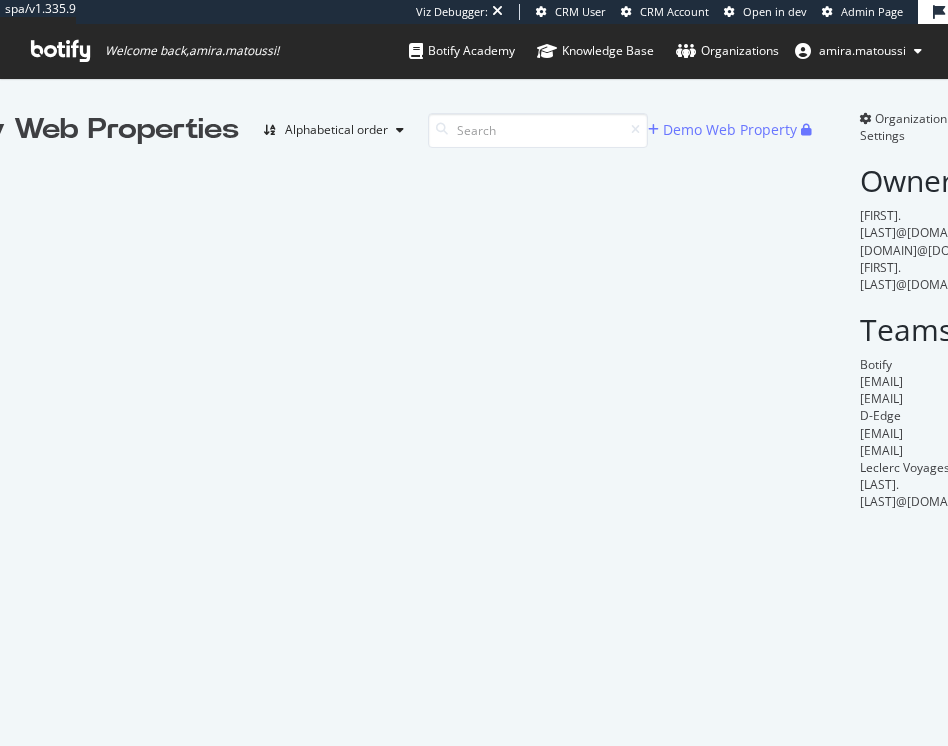 scroll, scrollTop: 0, scrollLeft: 0, axis: both 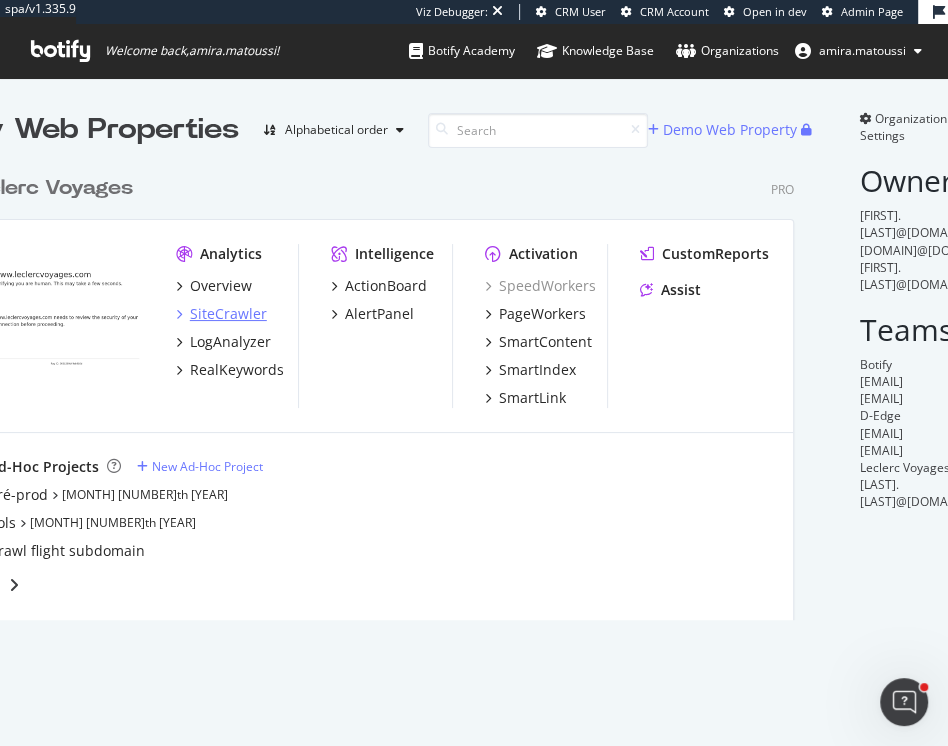 click on "SiteCrawler" at bounding box center (227, 314) 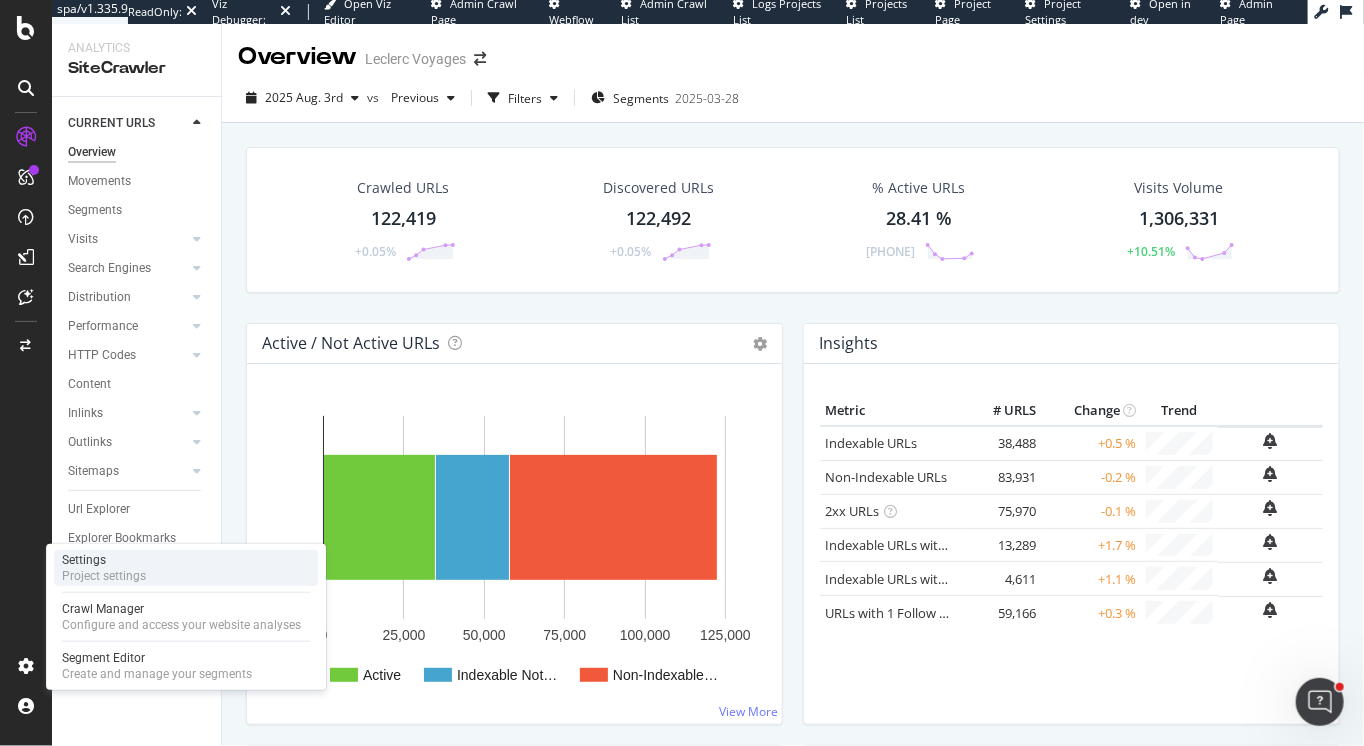 click on "Settings" at bounding box center (104, 560) 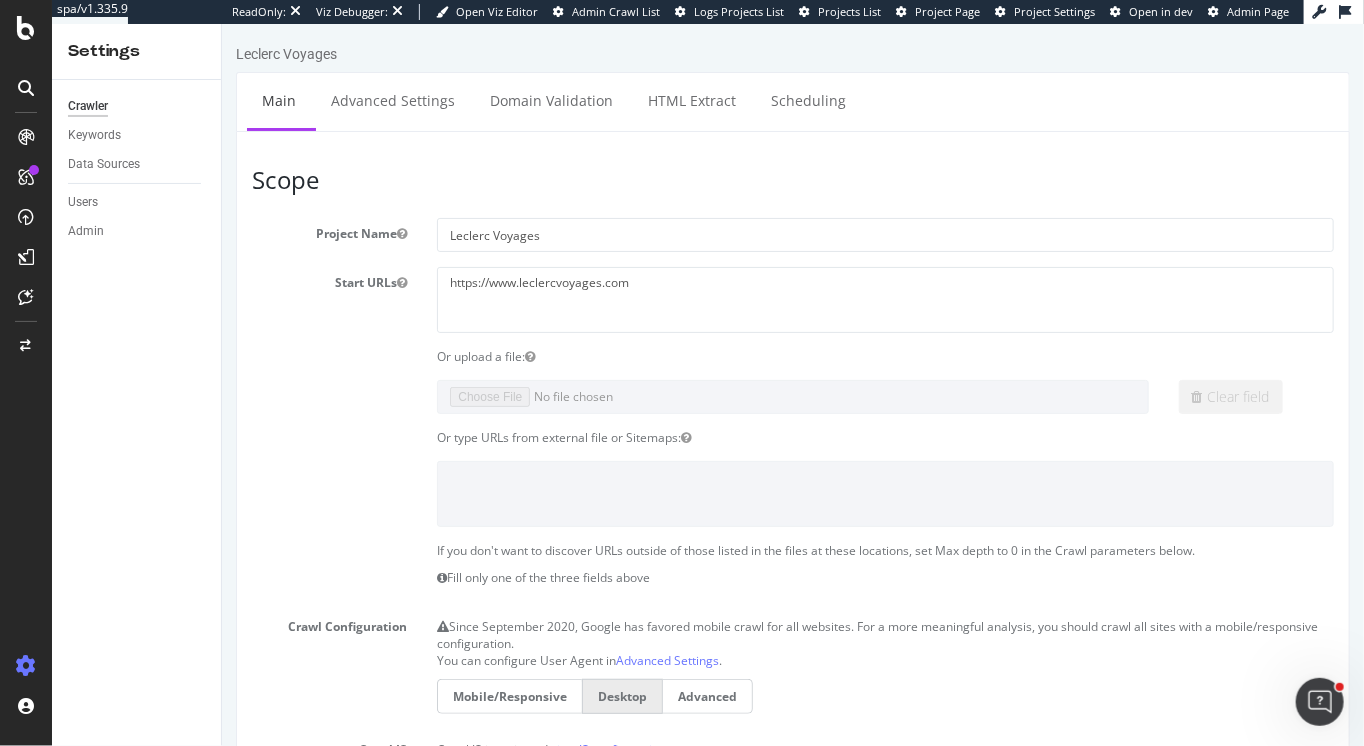 scroll, scrollTop: 0, scrollLeft: 0, axis: both 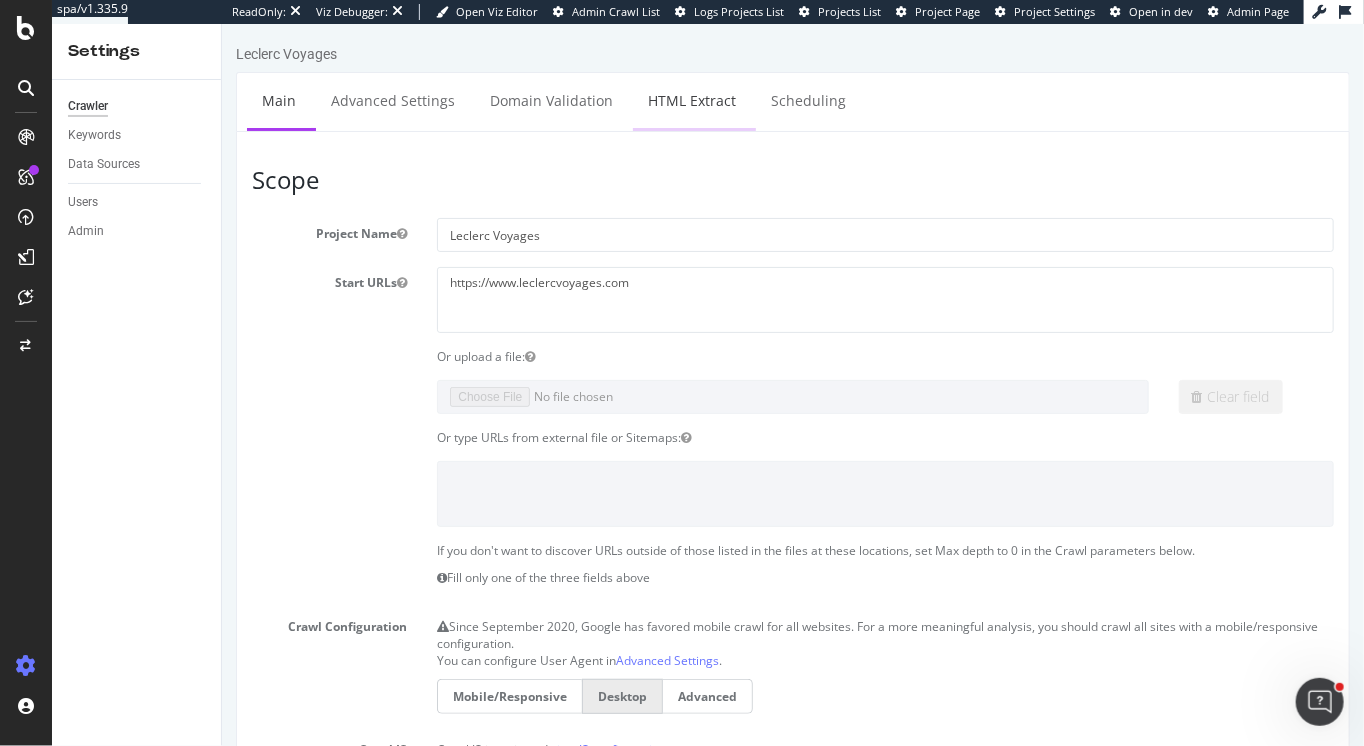 click on "HTML Extract" at bounding box center [691, 99] 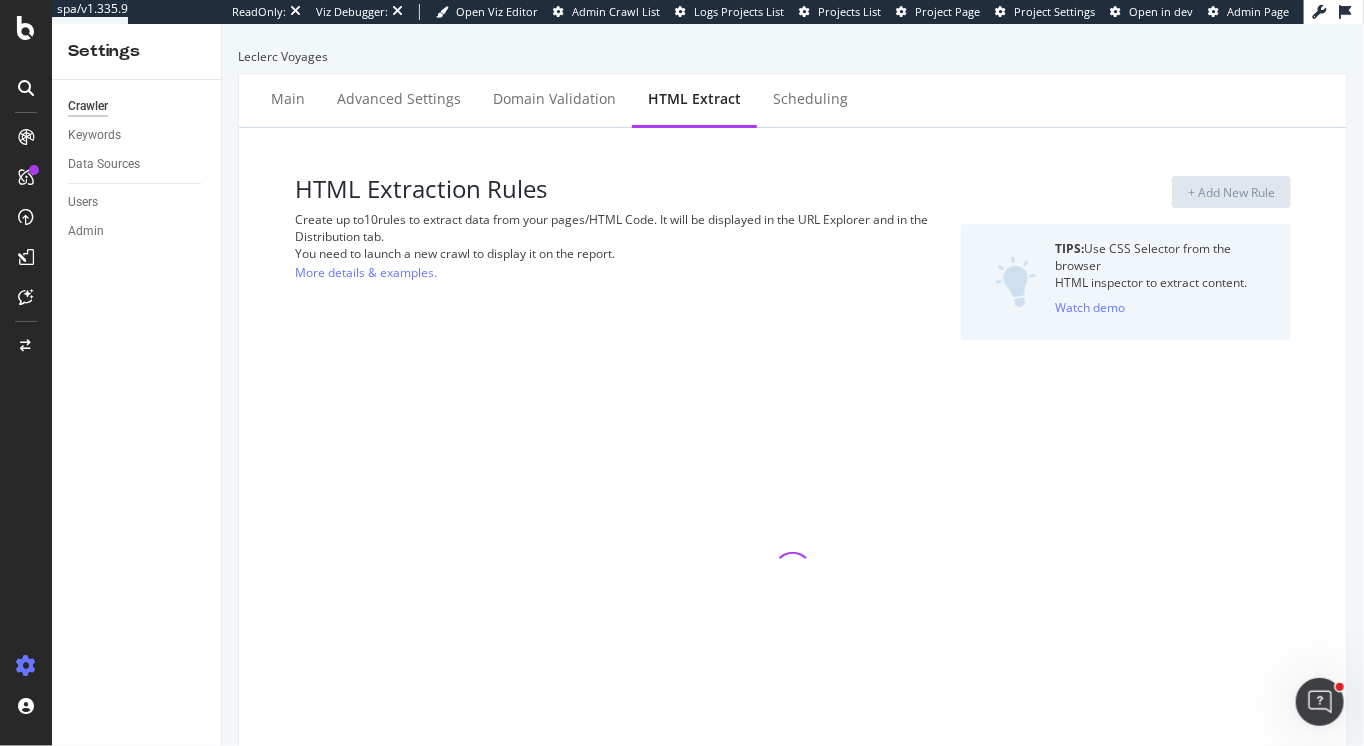 select on "count" 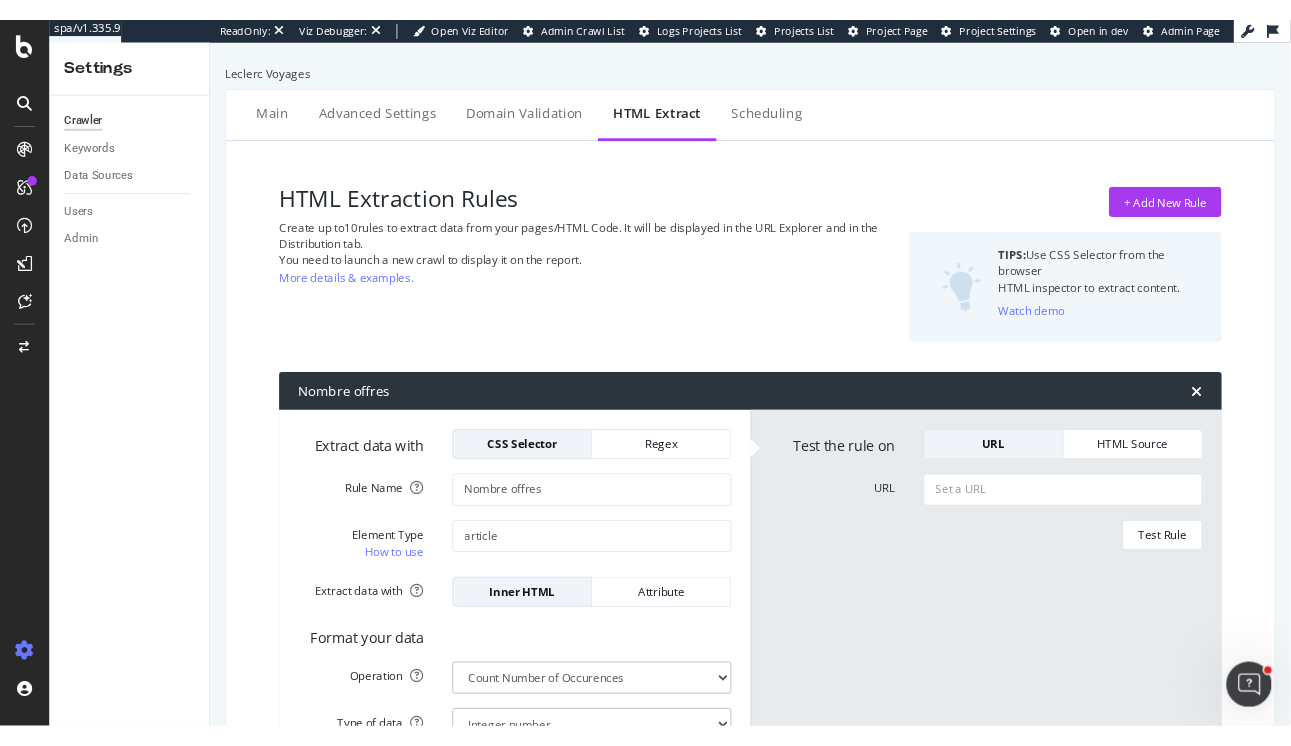 scroll, scrollTop: 125, scrollLeft: 0, axis: vertical 